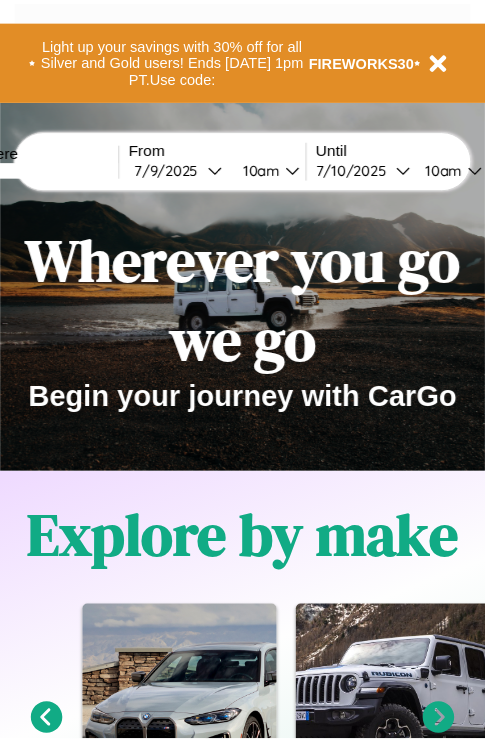 scroll, scrollTop: 0, scrollLeft: 0, axis: both 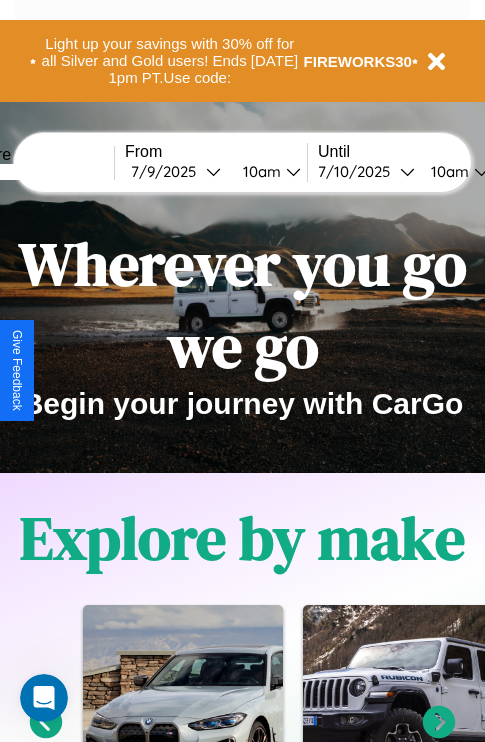 click at bounding box center [39, 172] 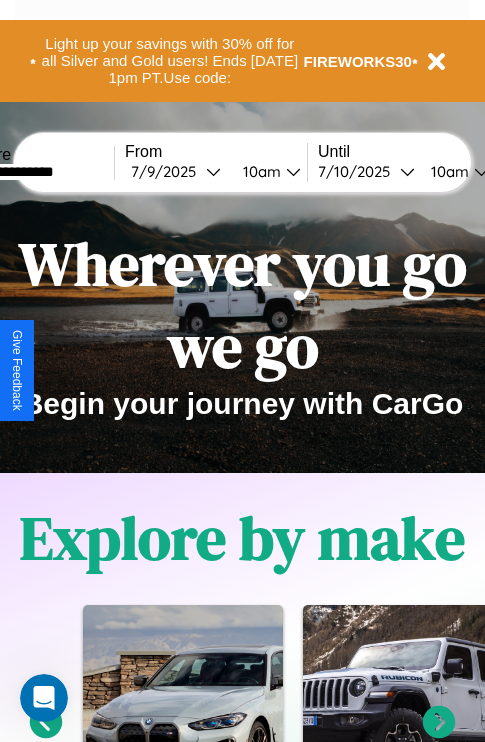type on "**********" 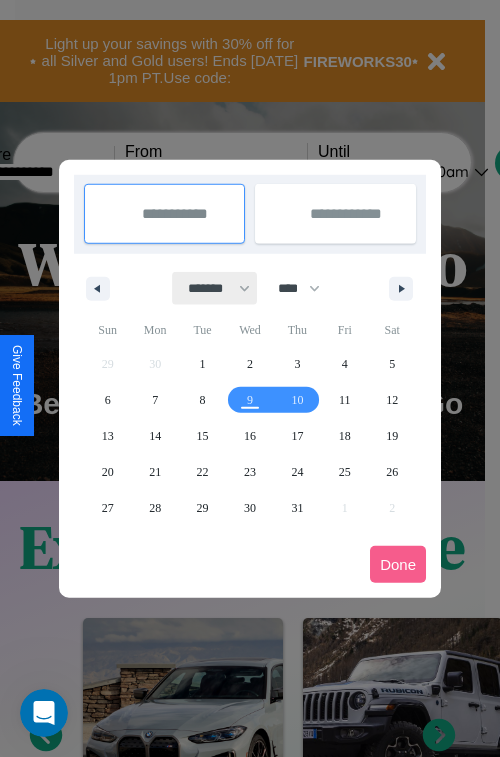 click on "******* ******** ***** ***** *** **** **** ****** ********* ******* ******** ********" at bounding box center [215, 288] 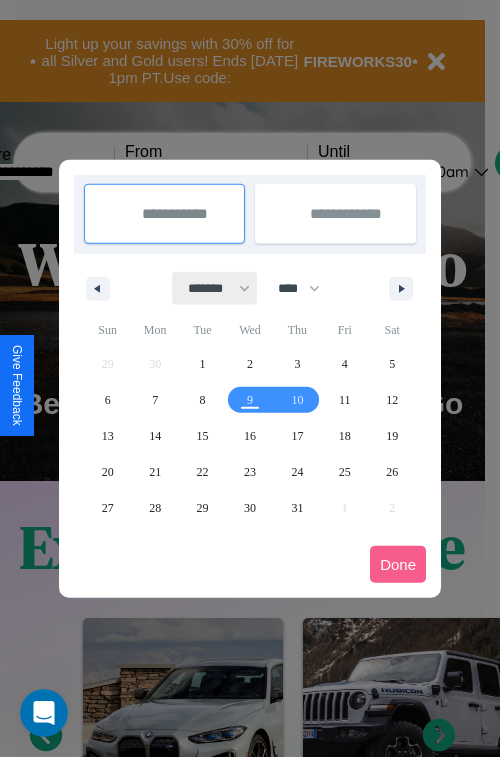 select on "*" 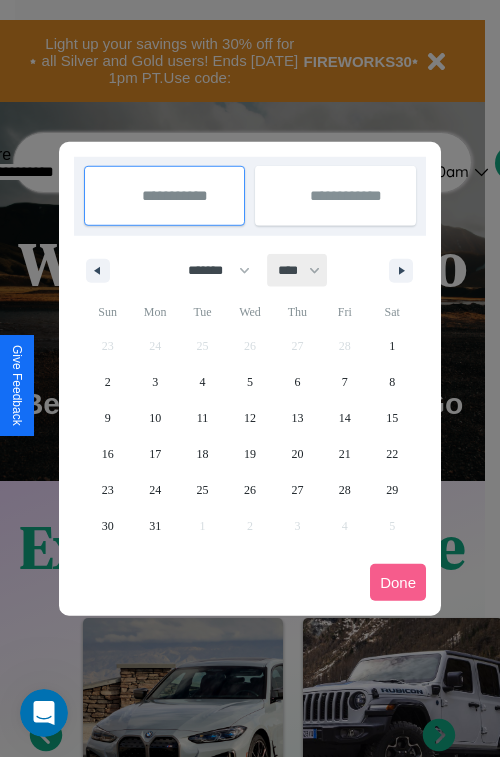 click on "**** **** **** **** **** **** **** **** **** **** **** **** **** **** **** **** **** **** **** **** **** **** **** **** **** **** **** **** **** **** **** **** **** **** **** **** **** **** **** **** **** **** **** **** **** **** **** **** **** **** **** **** **** **** **** **** **** **** **** **** **** **** **** **** **** **** **** **** **** **** **** **** **** **** **** **** **** **** **** **** **** **** **** **** **** **** **** **** **** **** **** **** **** **** **** **** **** **** **** **** **** **** **** **** **** **** **** **** **** **** **** **** **** **** **** **** **** **** **** **** ****" at bounding box center (298, 270) 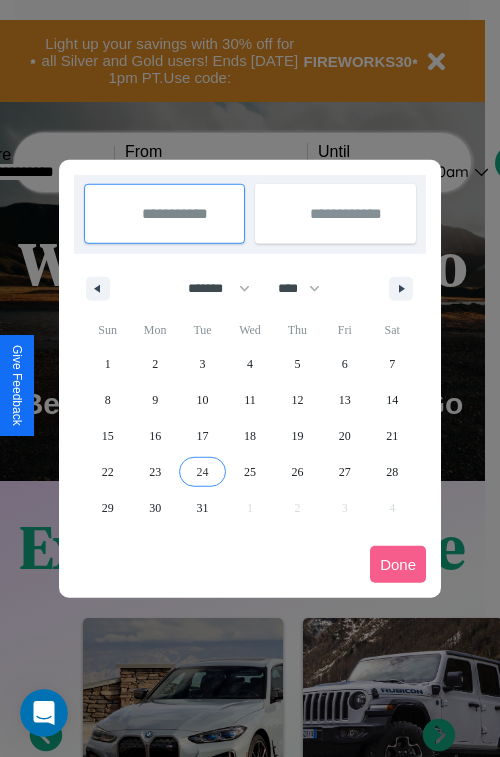 click on "24" at bounding box center [203, 472] 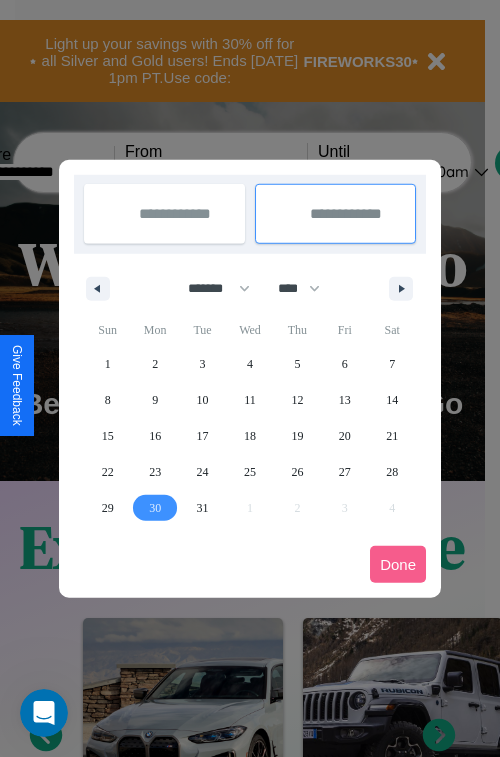 click on "30" at bounding box center (155, 508) 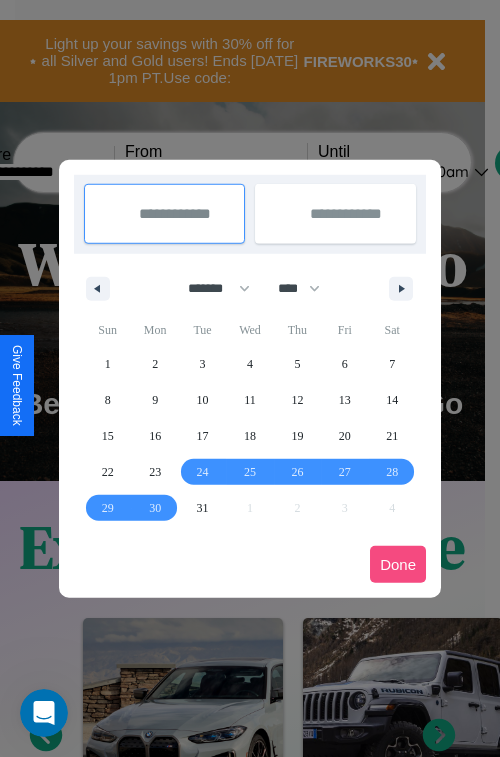 click on "Done" at bounding box center (398, 564) 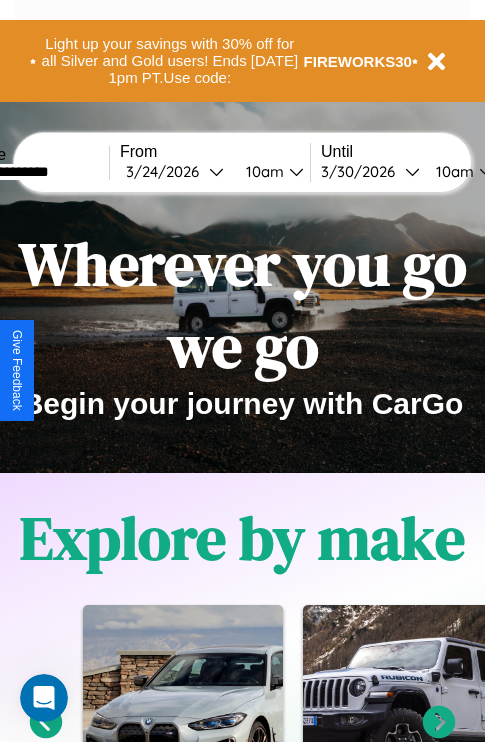 scroll, scrollTop: 0, scrollLeft: 76, axis: horizontal 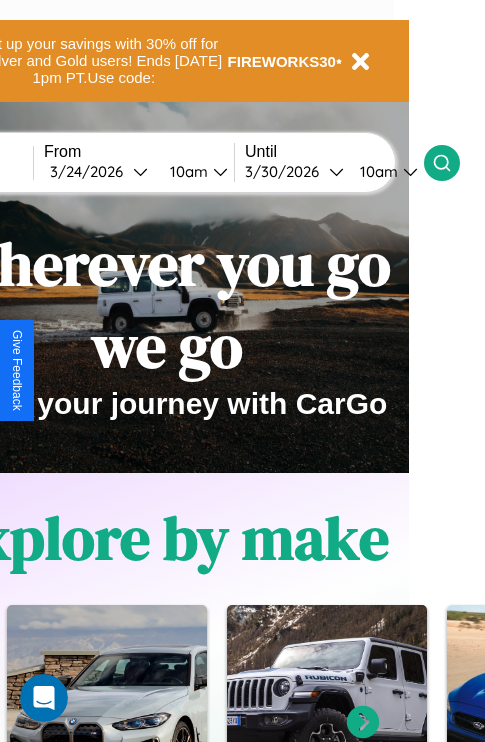 click 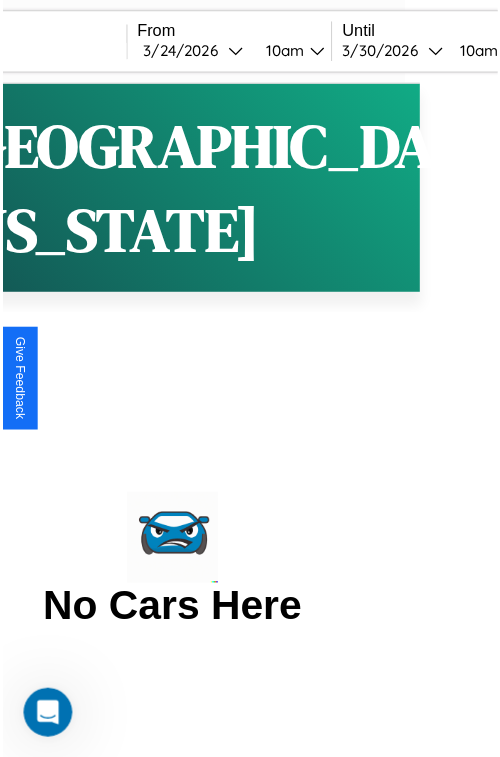 scroll, scrollTop: 0, scrollLeft: 0, axis: both 